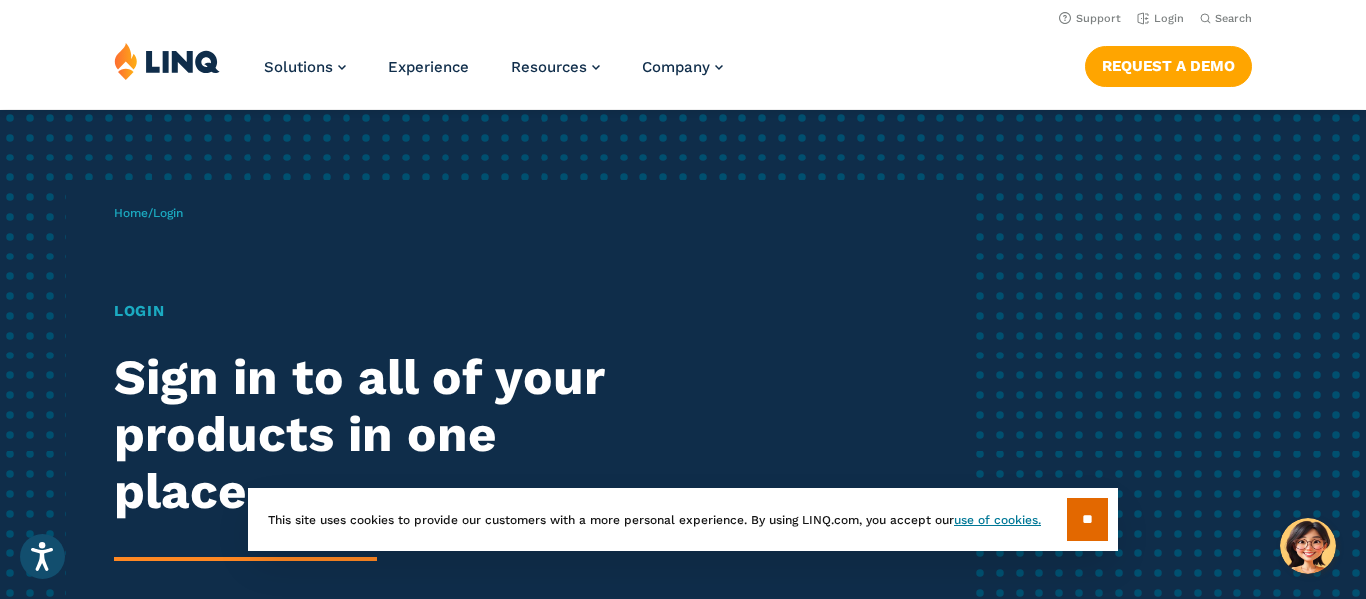 scroll, scrollTop: 0, scrollLeft: 0, axis: both 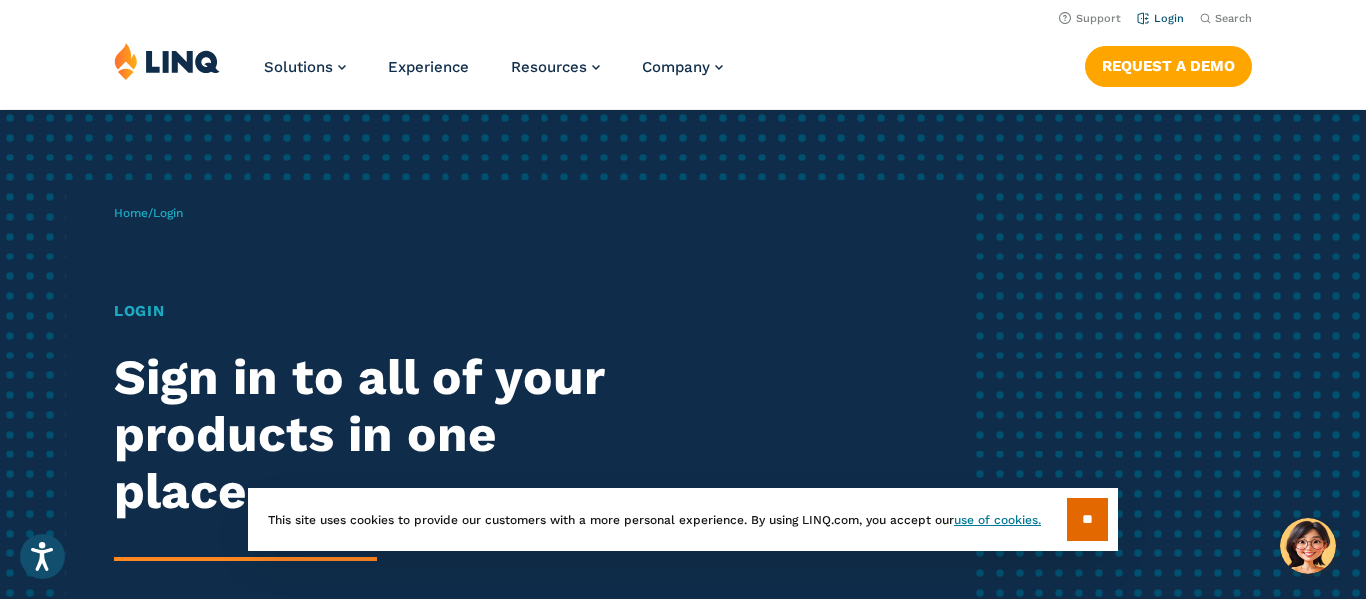 click on "Login" at bounding box center [1160, 18] 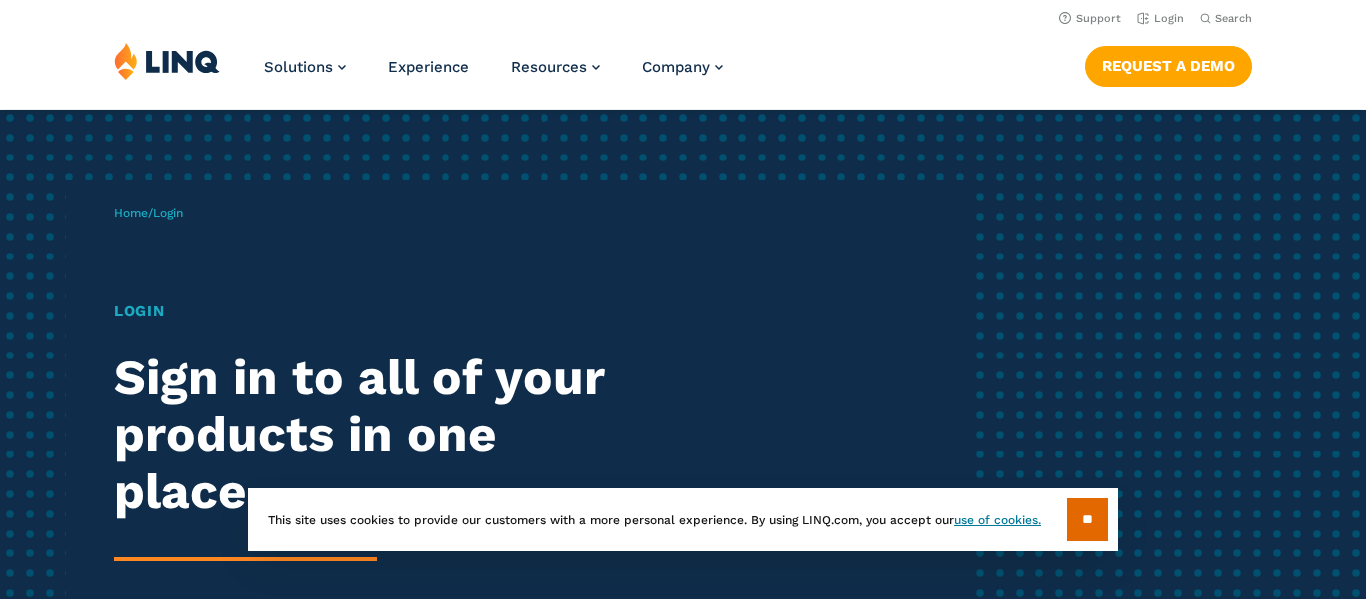 scroll, scrollTop: 0, scrollLeft: 0, axis: both 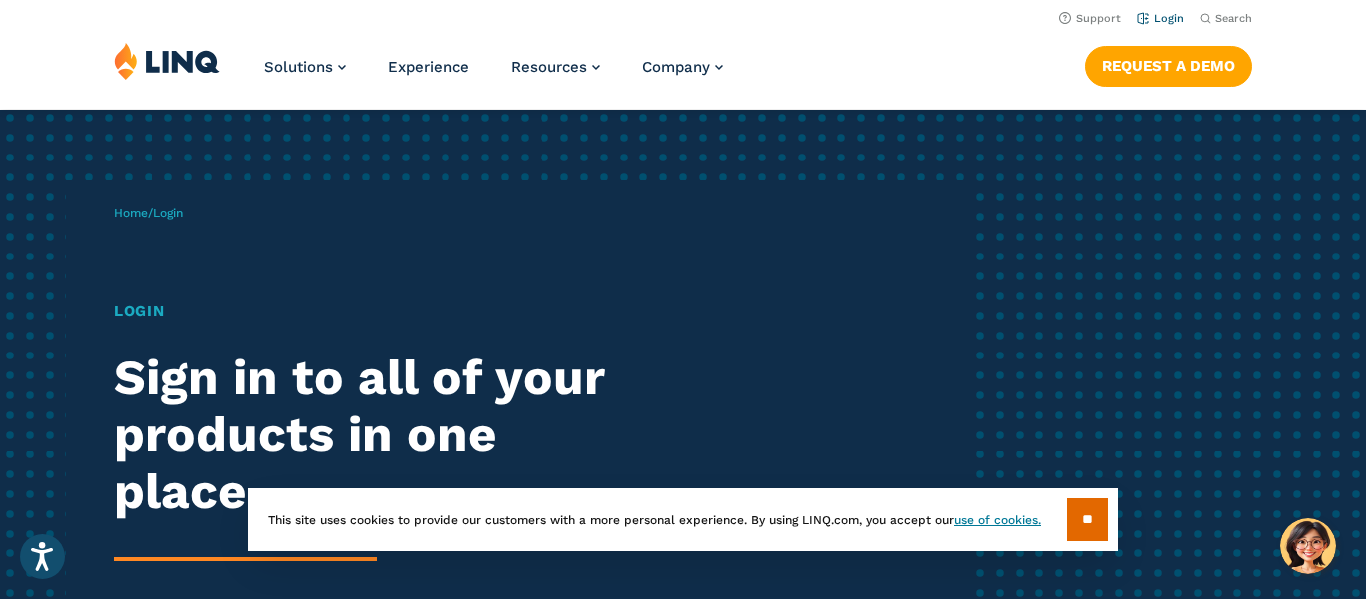 click on "Login" at bounding box center [1160, 18] 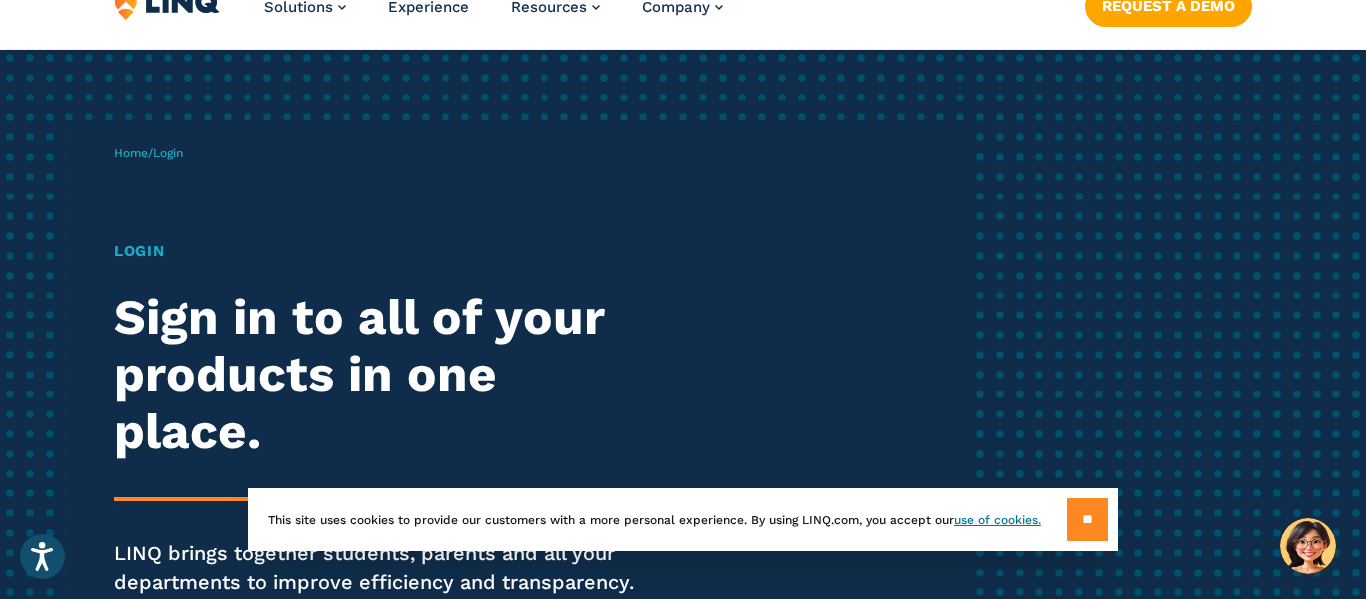 scroll, scrollTop: 60, scrollLeft: 0, axis: vertical 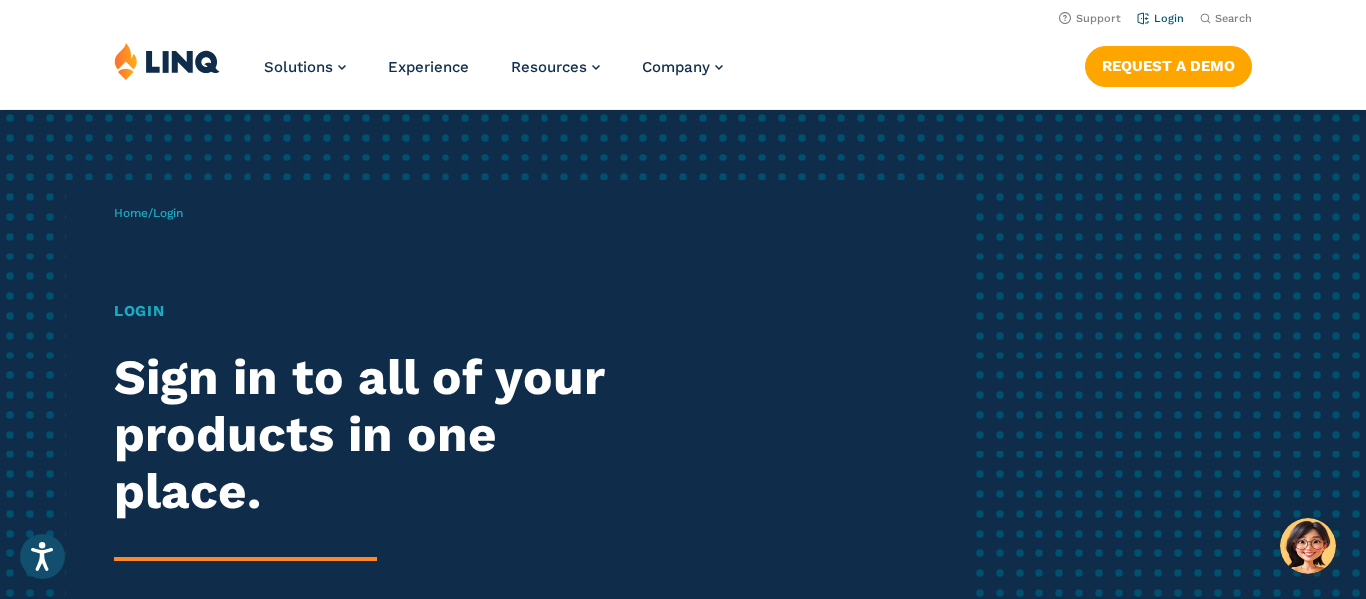 click on "Login" at bounding box center (1160, 18) 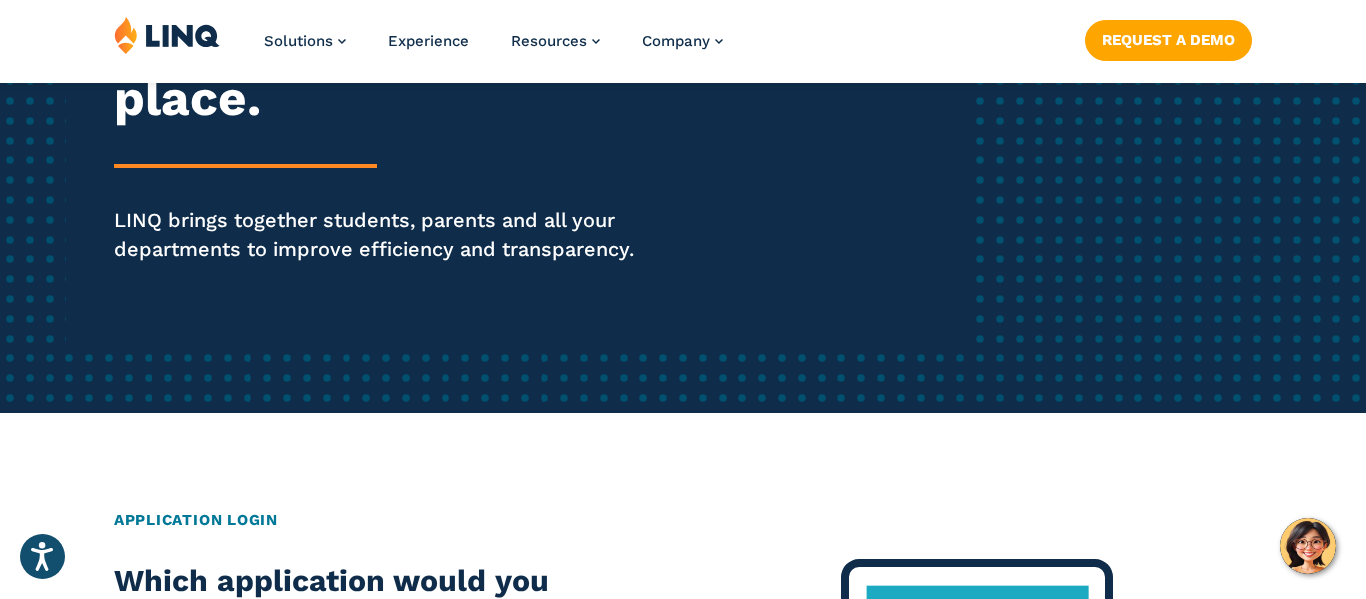 scroll, scrollTop: 0, scrollLeft: 0, axis: both 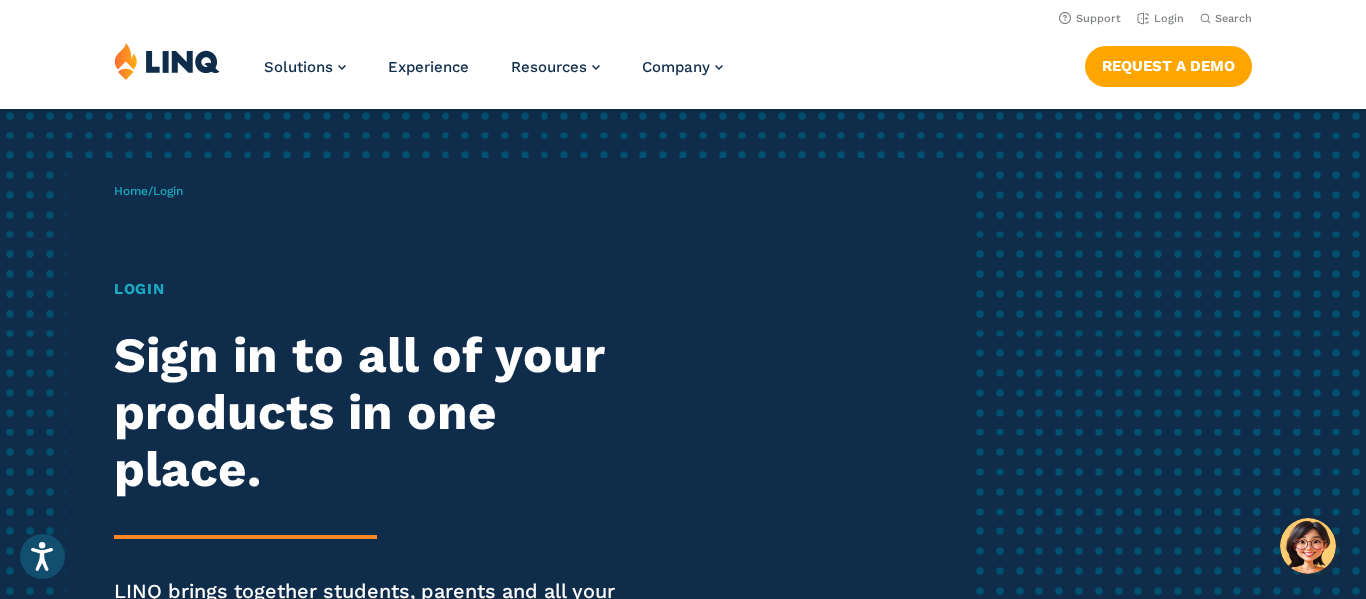 click on "Login" at bounding box center [168, 191] 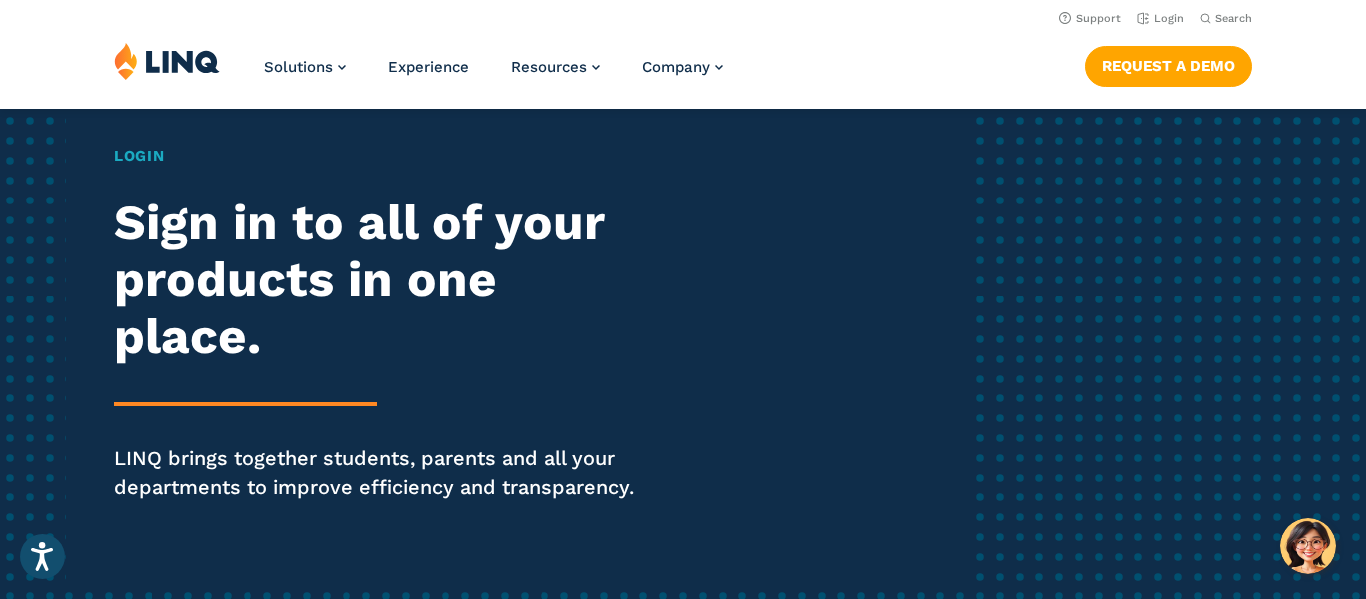 scroll, scrollTop: 0, scrollLeft: 0, axis: both 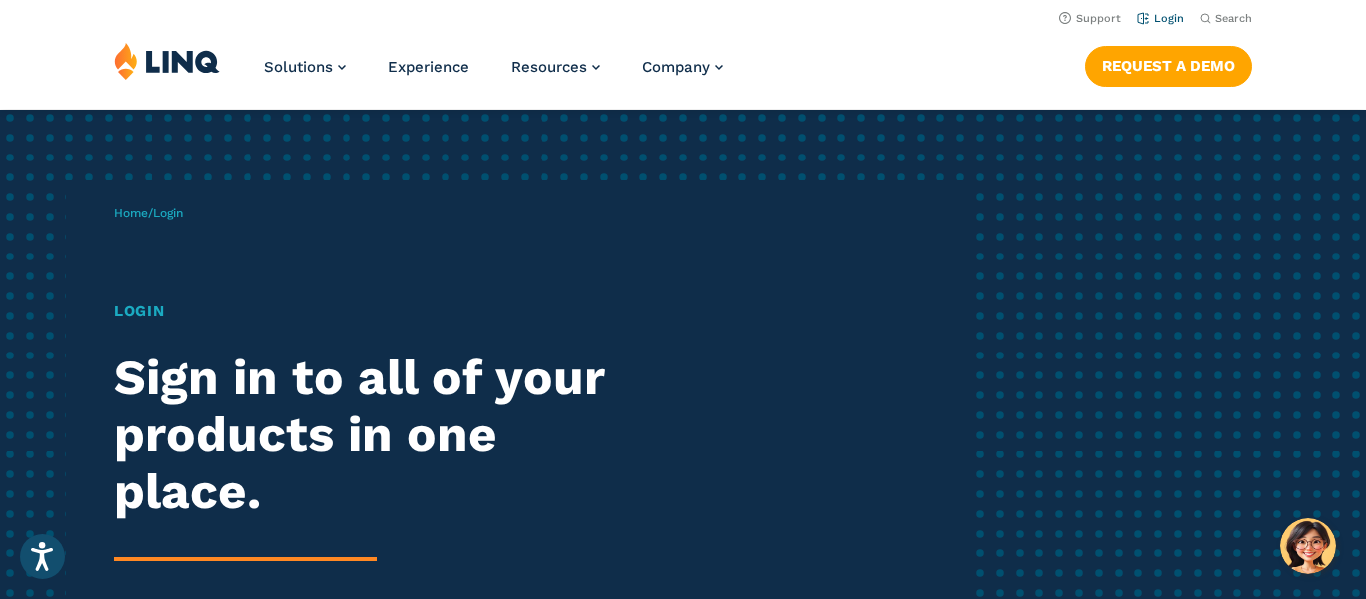 click on "Login" at bounding box center [1160, 18] 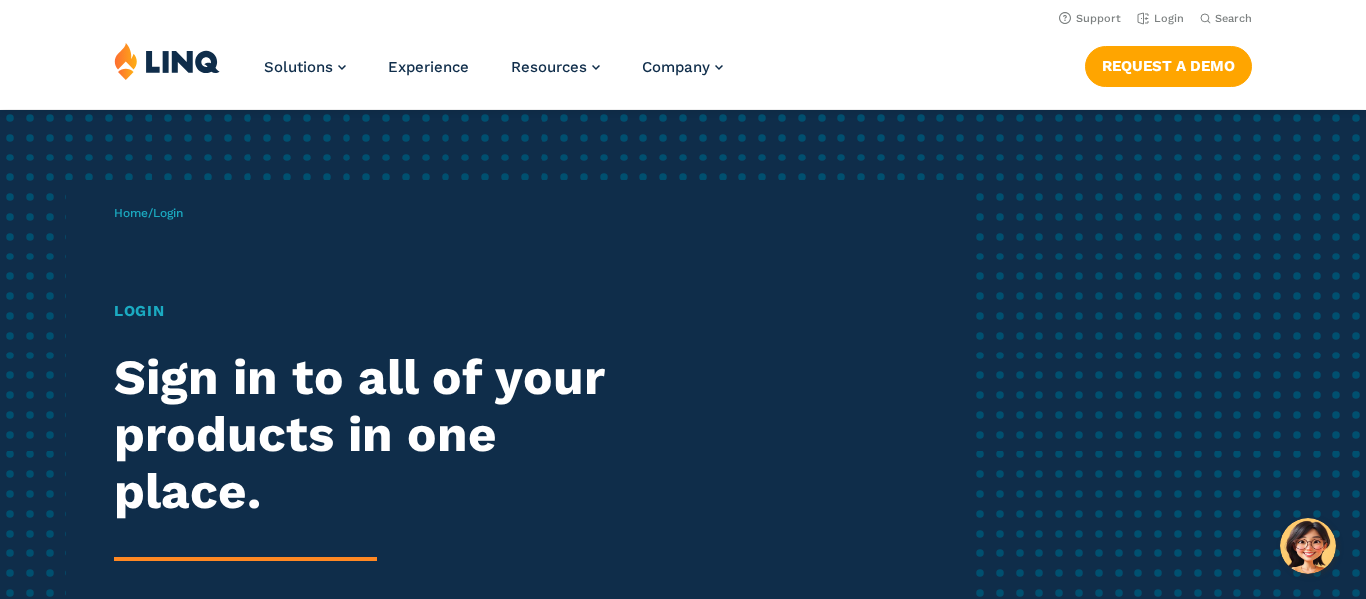 scroll, scrollTop: 0, scrollLeft: 0, axis: both 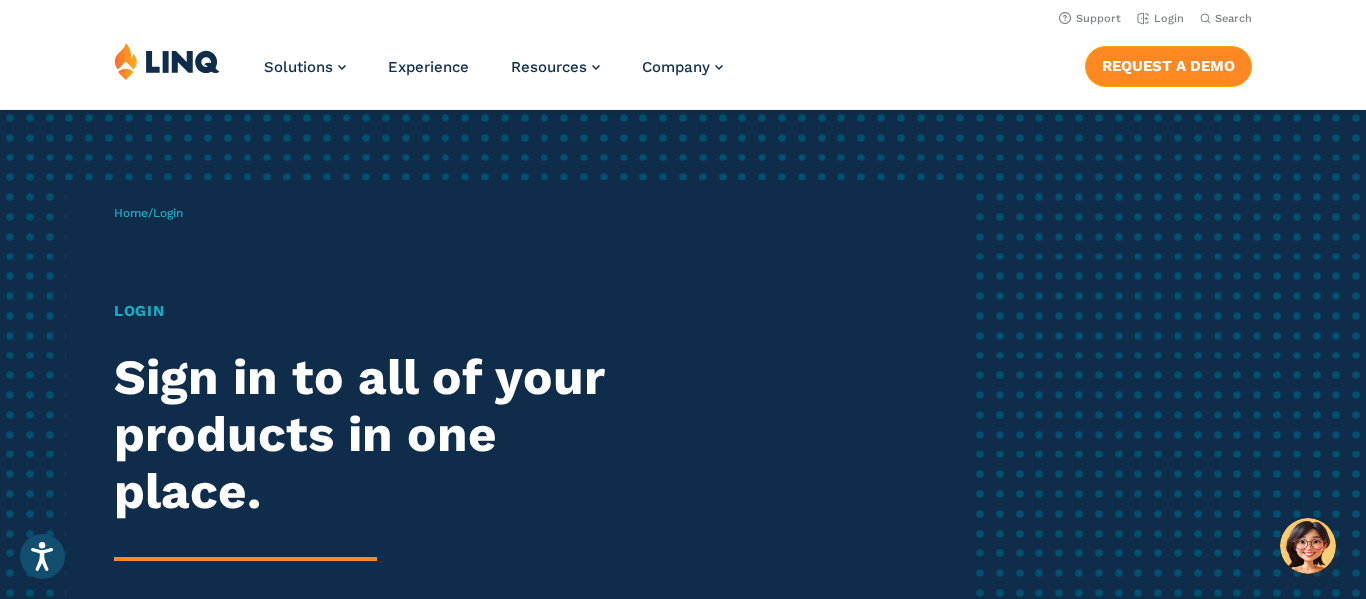 click on "Request a Demo" at bounding box center [1168, 66] 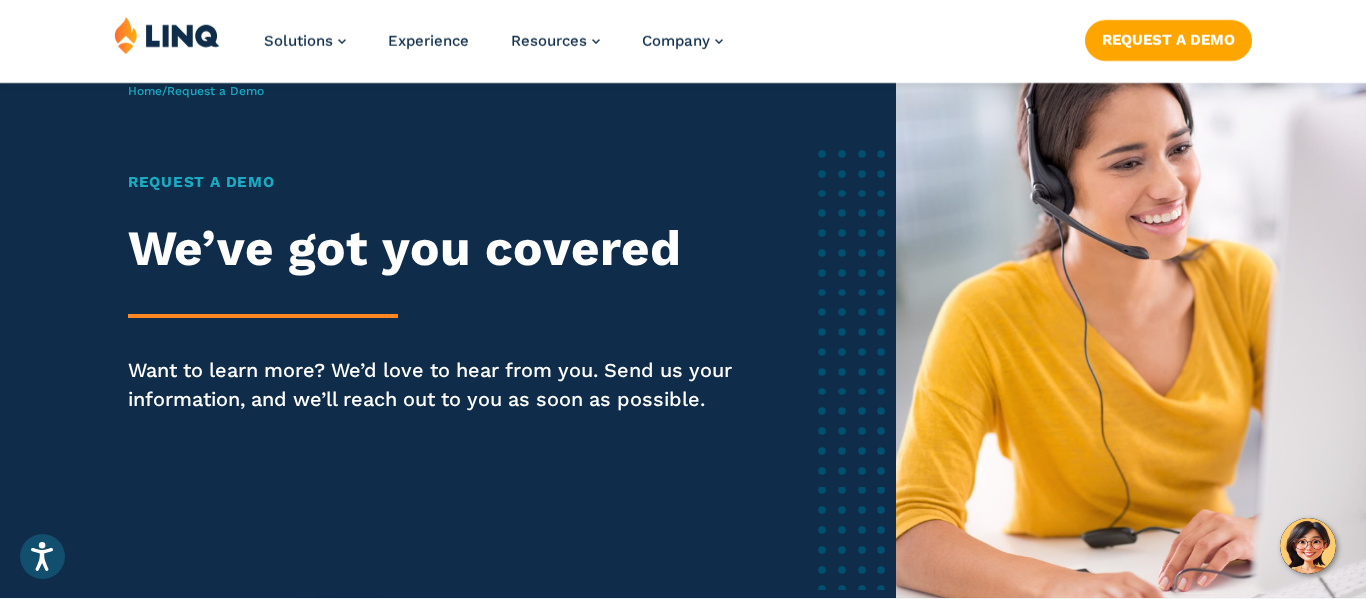 scroll, scrollTop: 123, scrollLeft: 0, axis: vertical 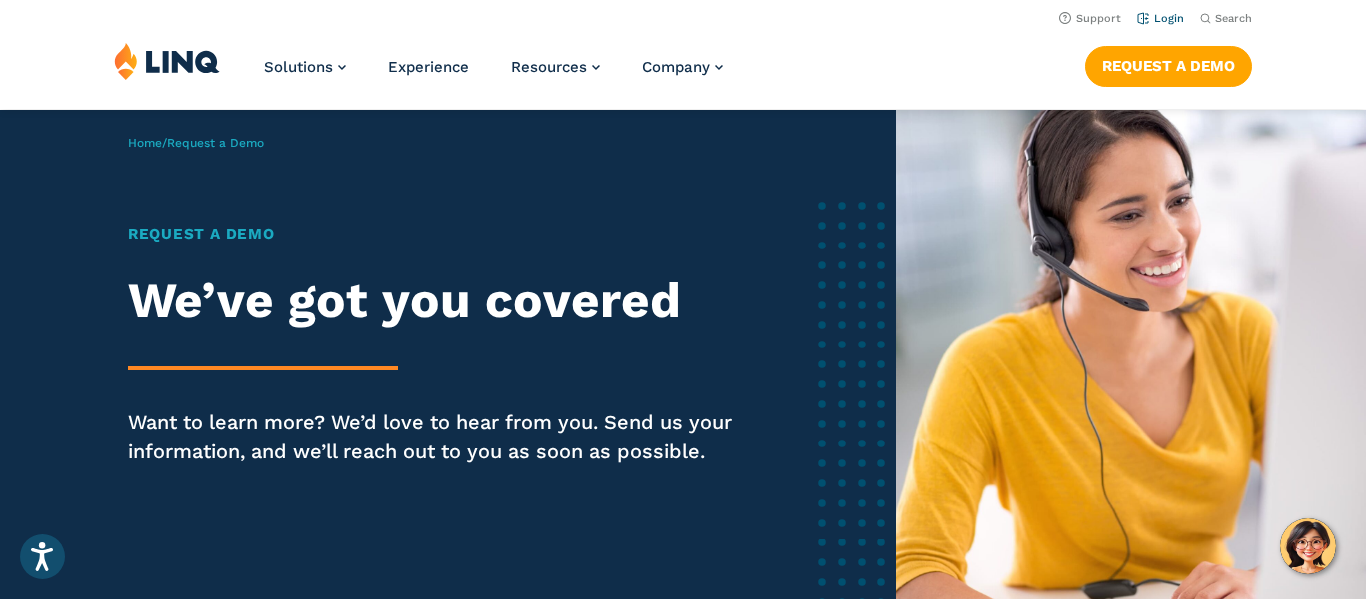 click on "Login" at bounding box center (1160, 18) 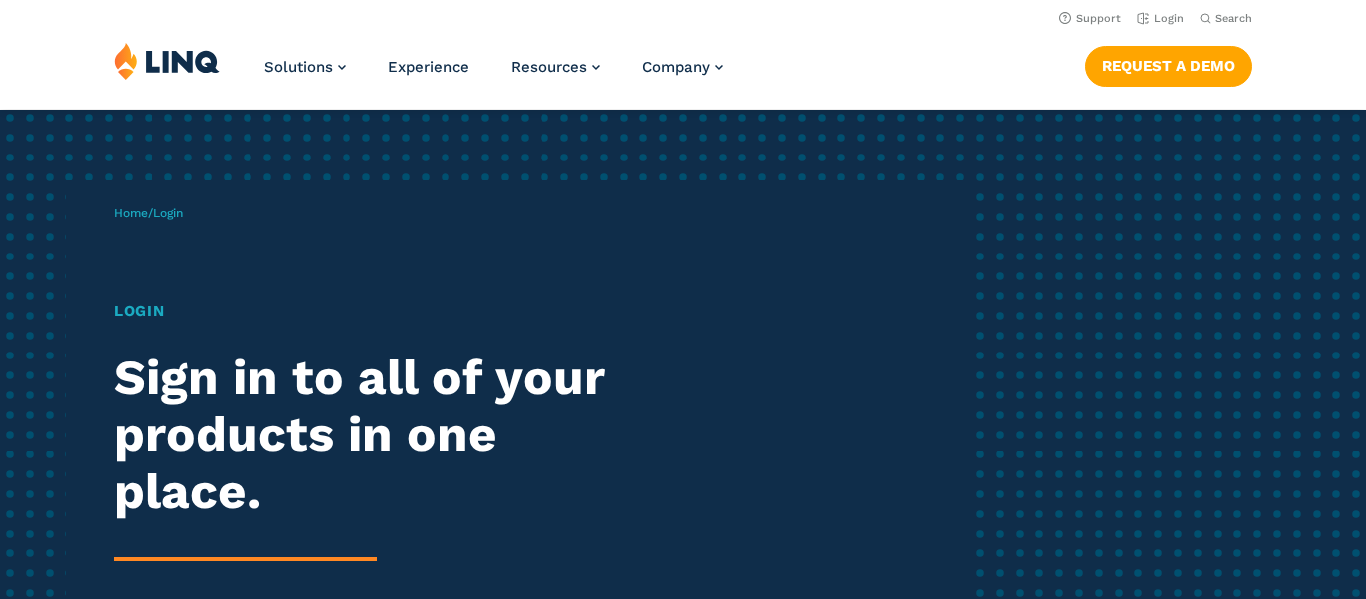 scroll, scrollTop: 0, scrollLeft: 0, axis: both 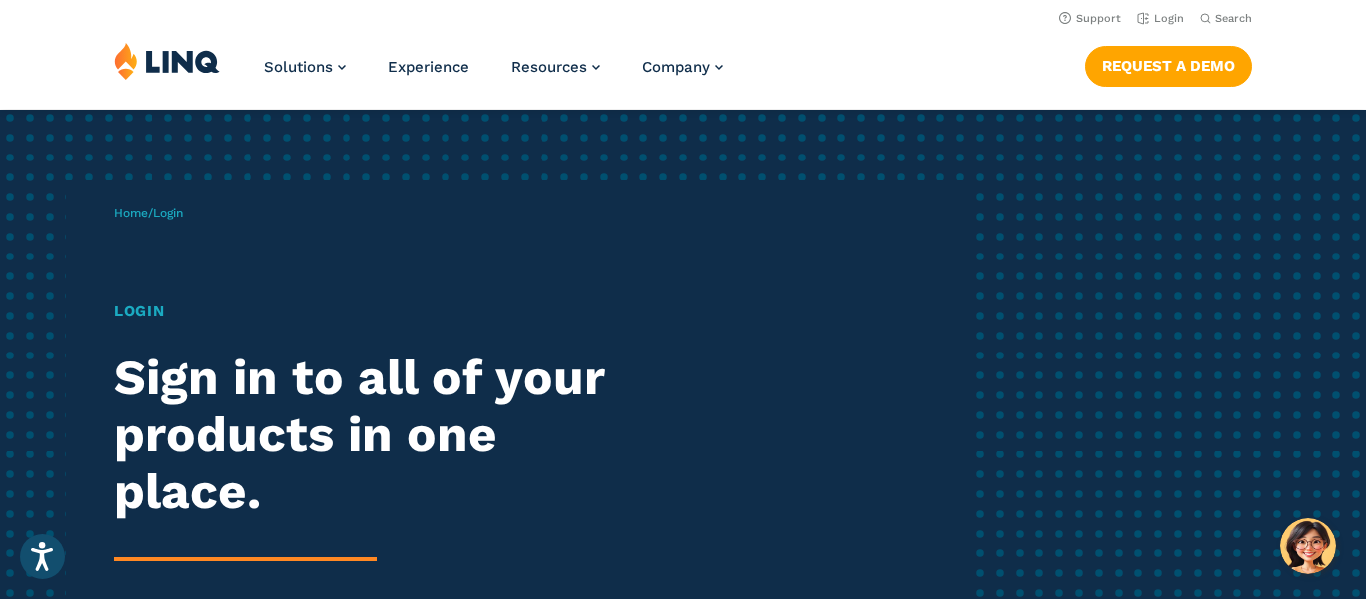 click on "Home  /  Login
Login
Sign in to all of your products in one place.
LINQ brings together students, parents and all your departments to improve efficiency and transparency." at bounding box center (683, 458) 